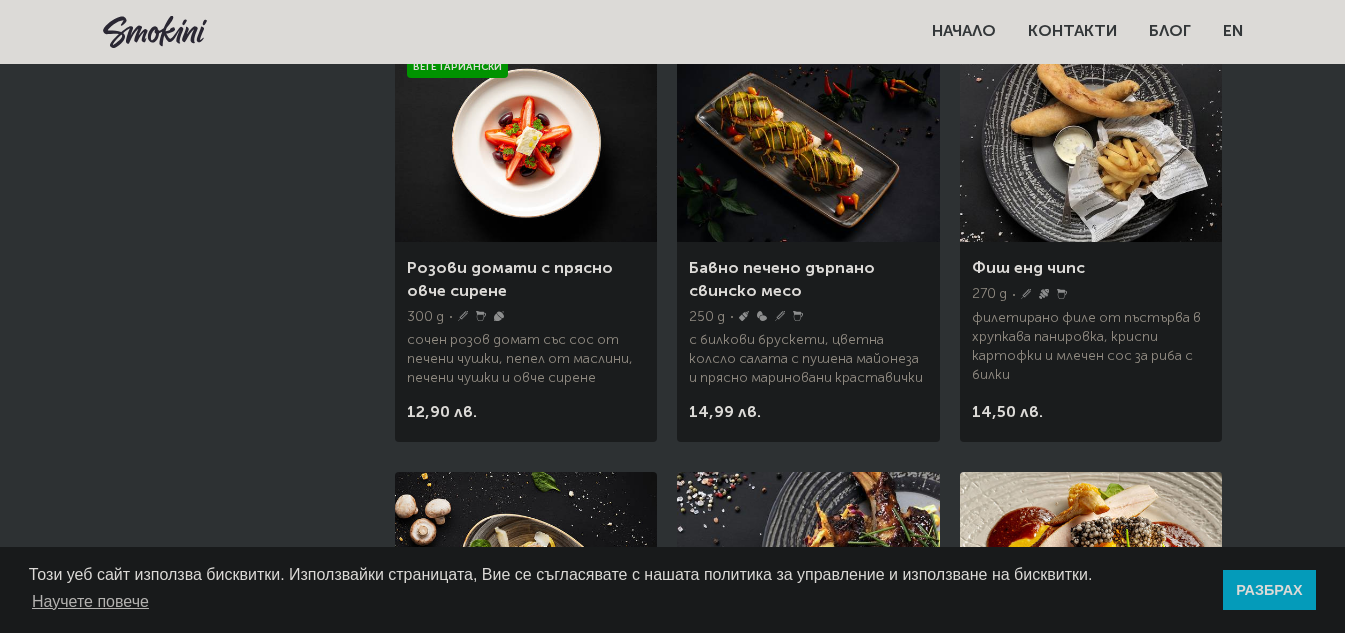 scroll, scrollTop: 900, scrollLeft: 0, axis: vertical 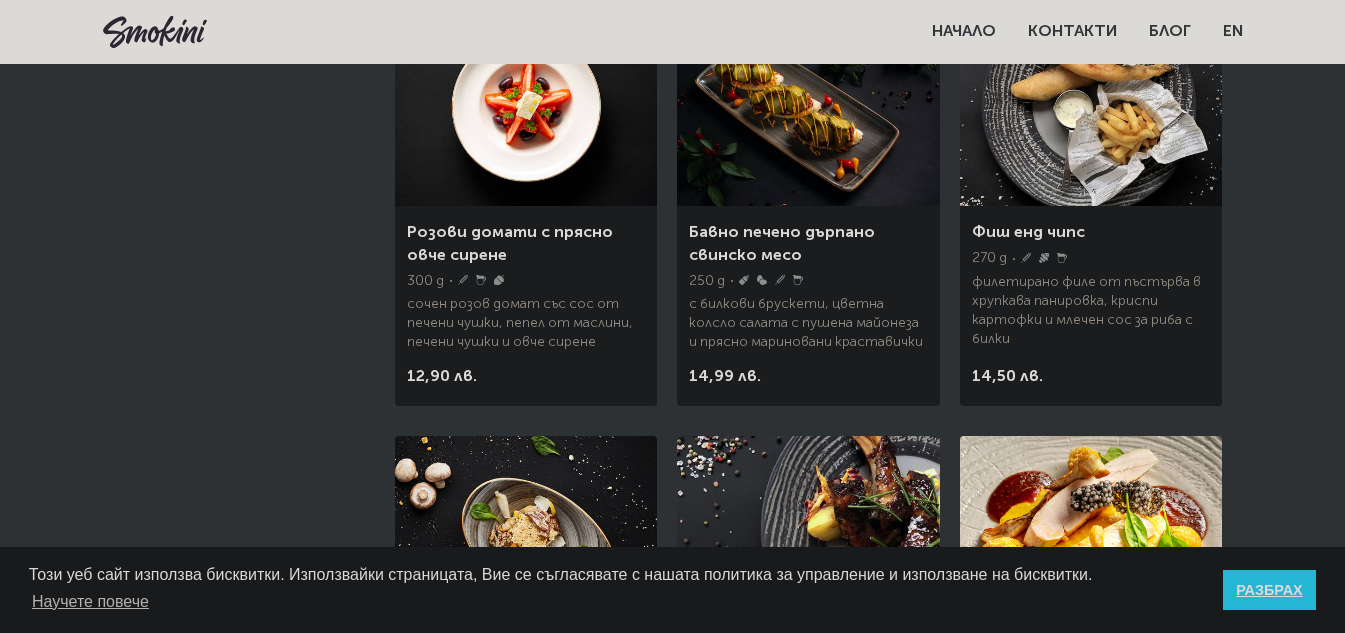 click on "РАЗБРАХ" at bounding box center [1269, 590] 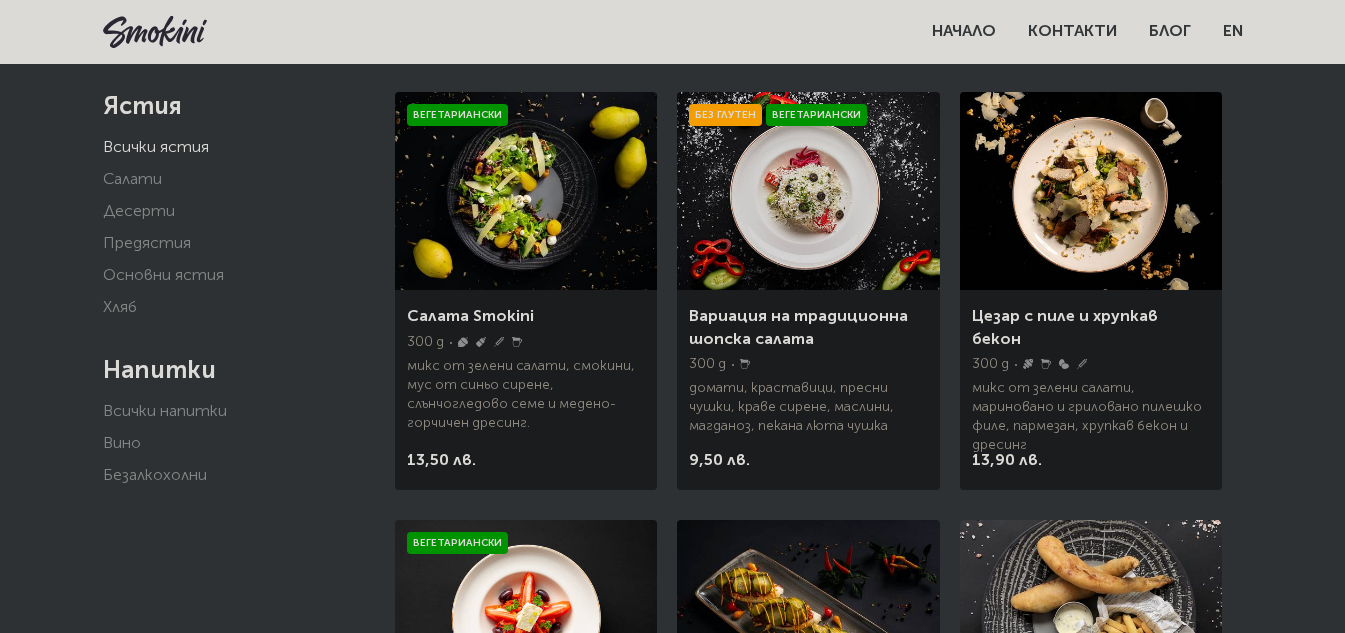 scroll, scrollTop: 400, scrollLeft: 0, axis: vertical 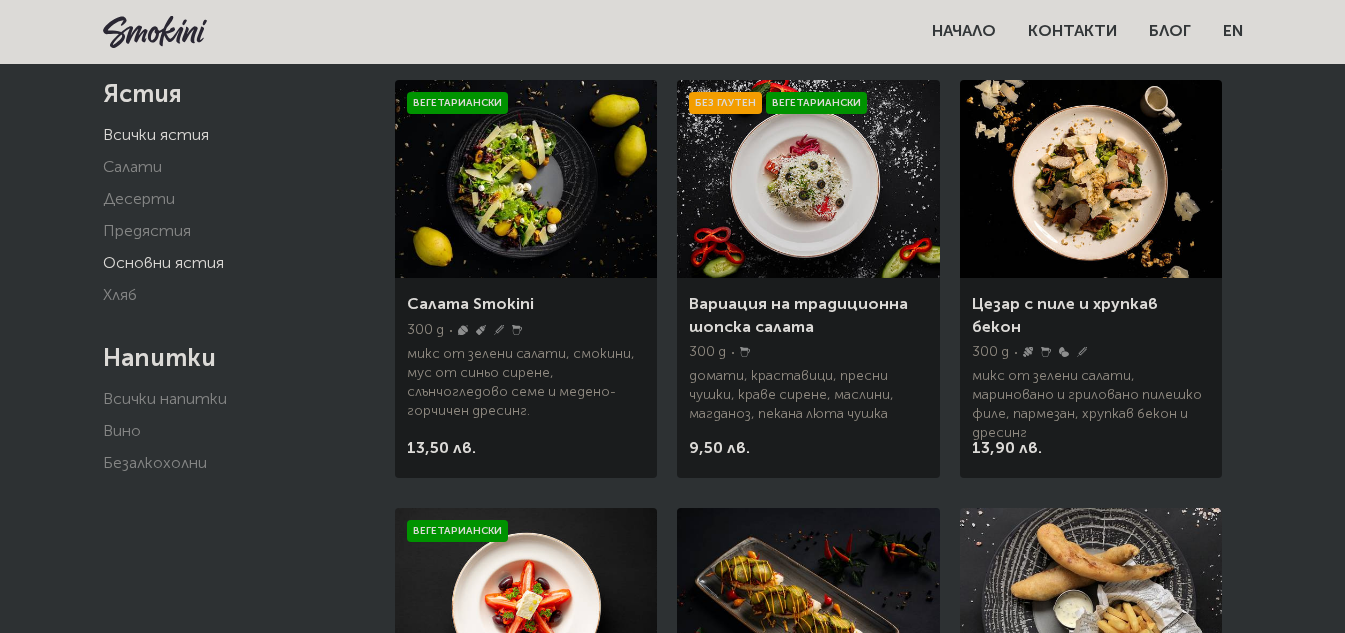 click on "Основни ястия" at bounding box center [163, 264] 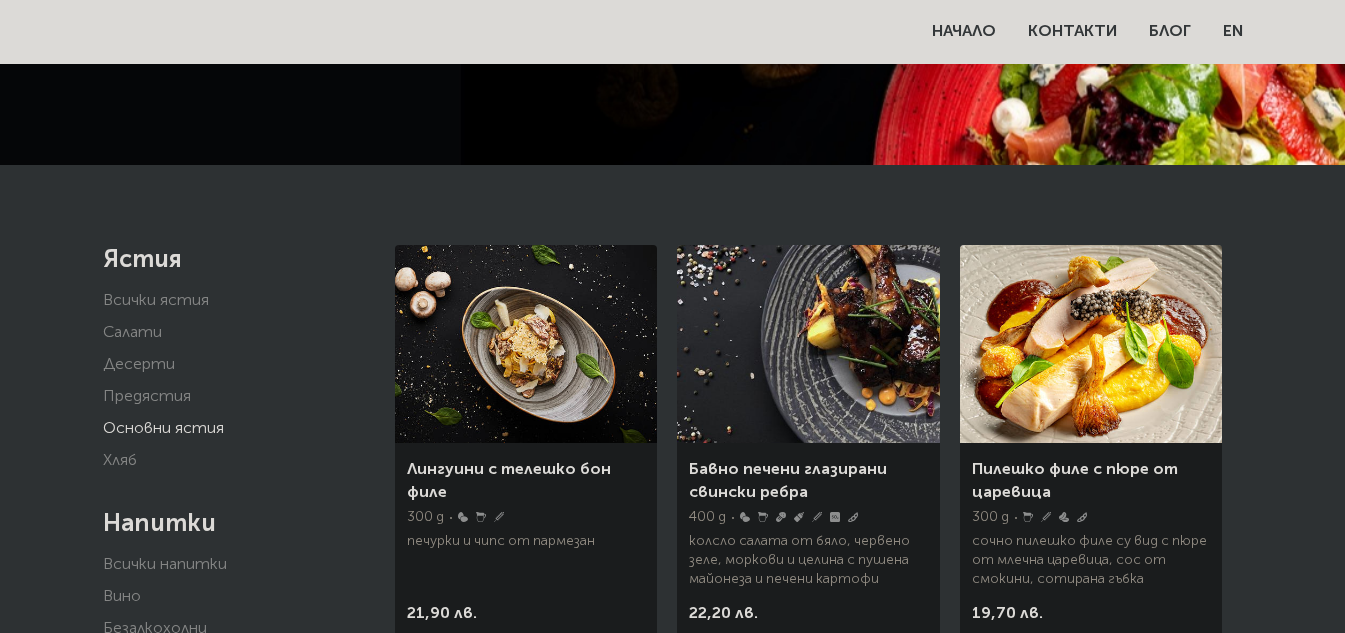 scroll, scrollTop: 200, scrollLeft: 0, axis: vertical 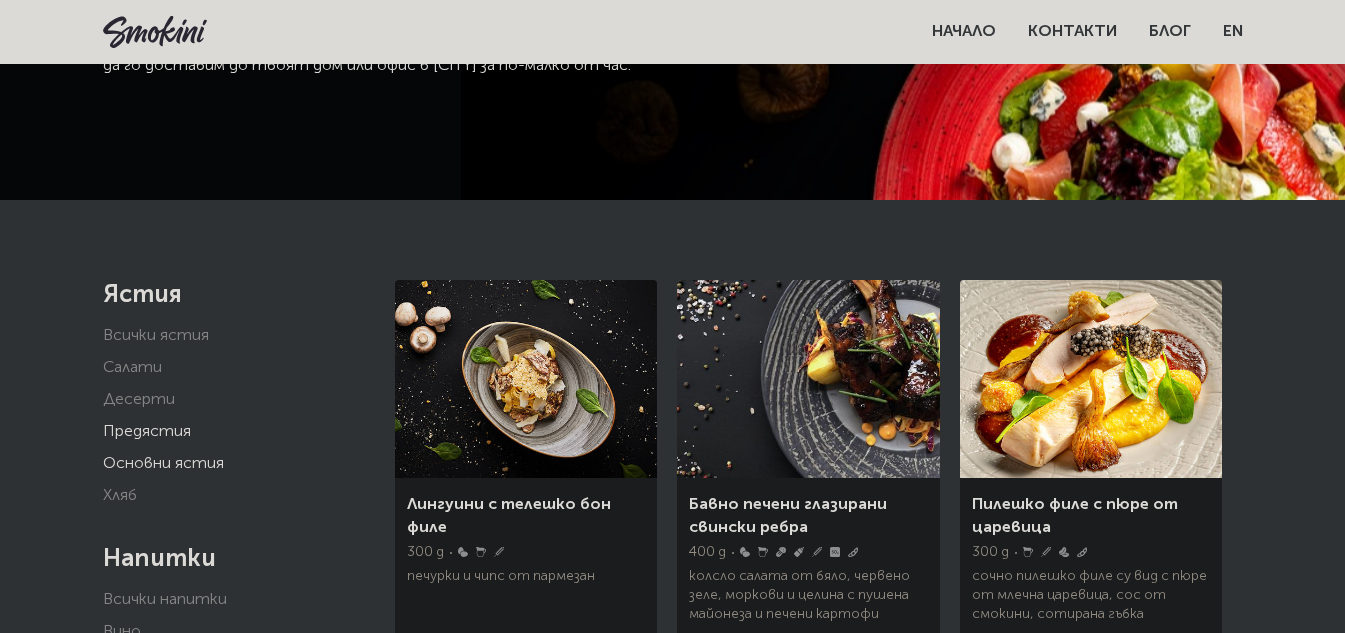 click on "Предястия" 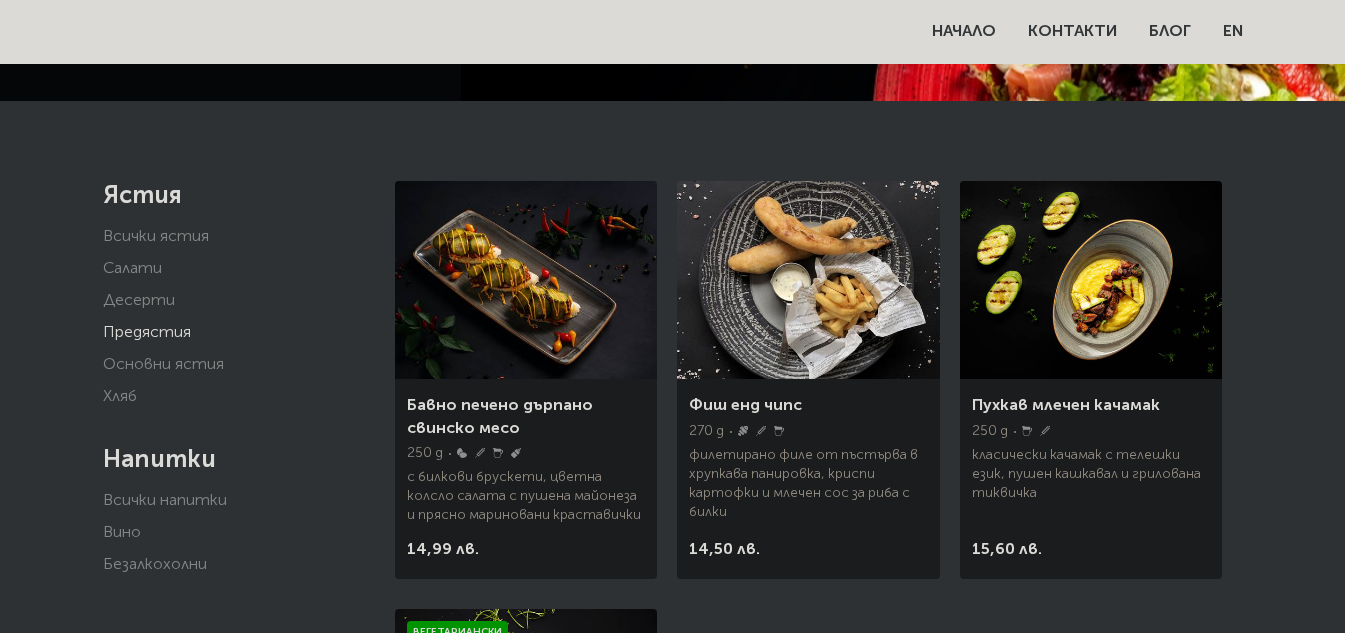 scroll, scrollTop: 300, scrollLeft: 0, axis: vertical 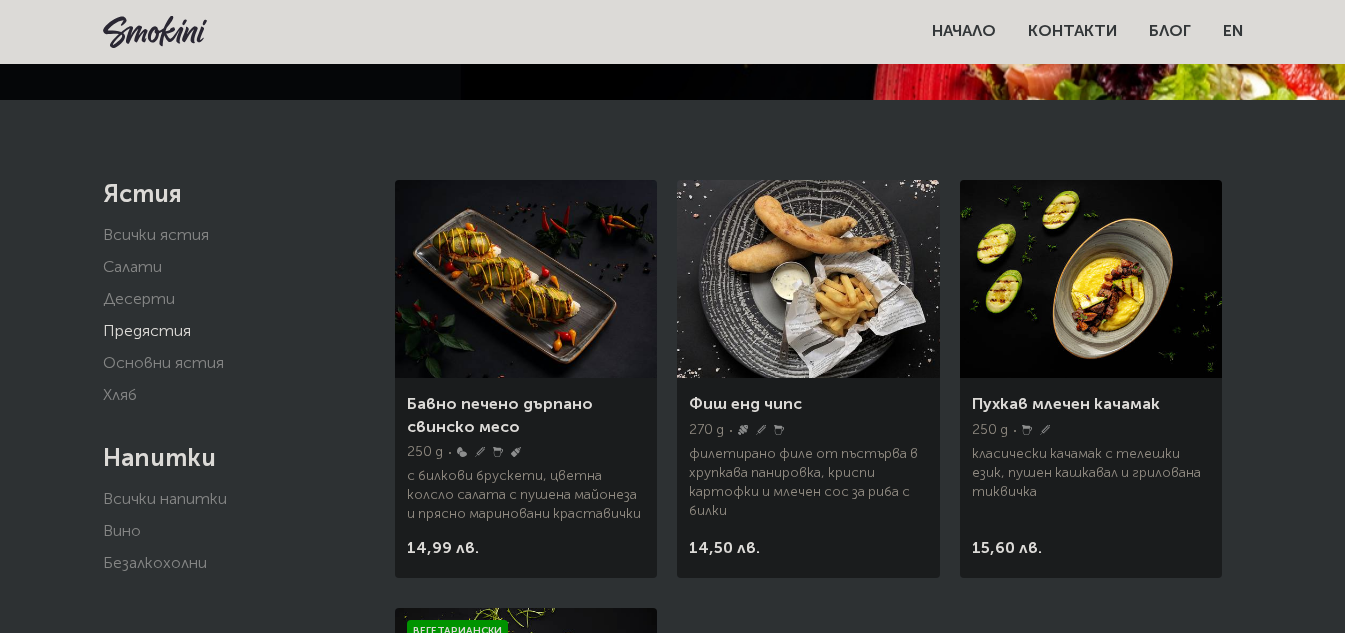 click at bounding box center [1091, 279] 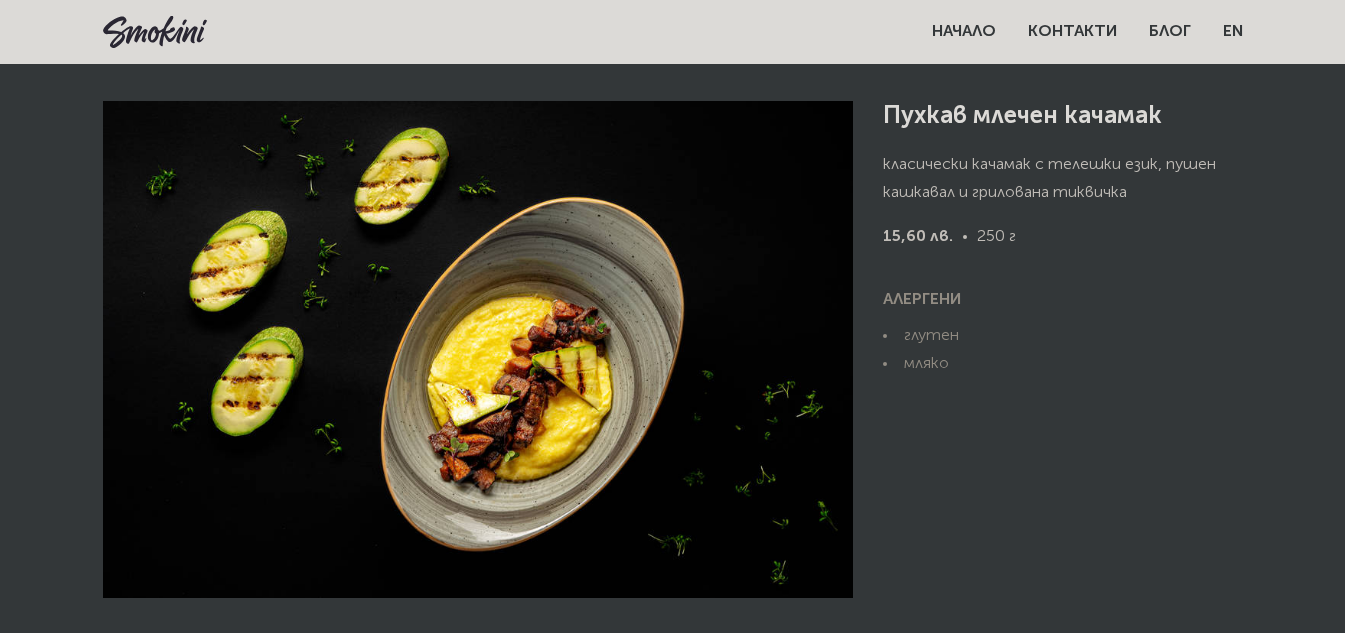 scroll, scrollTop: 0, scrollLeft: 0, axis: both 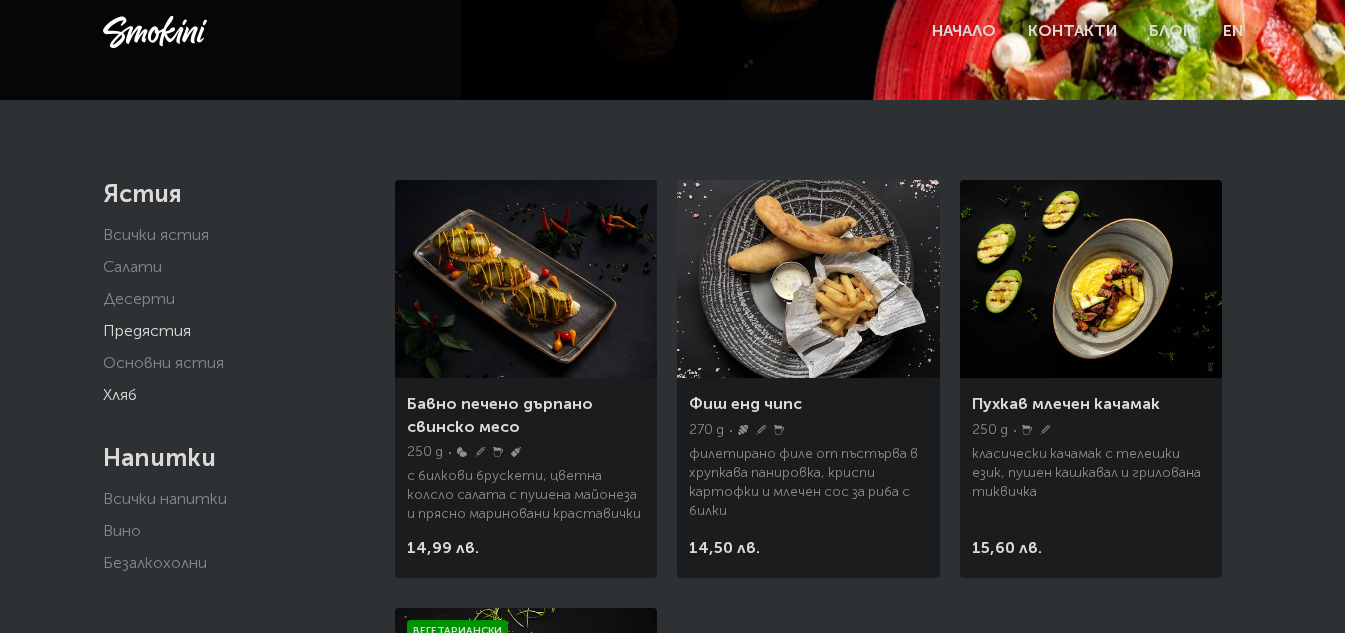 click on "Хляб" at bounding box center (120, 396) 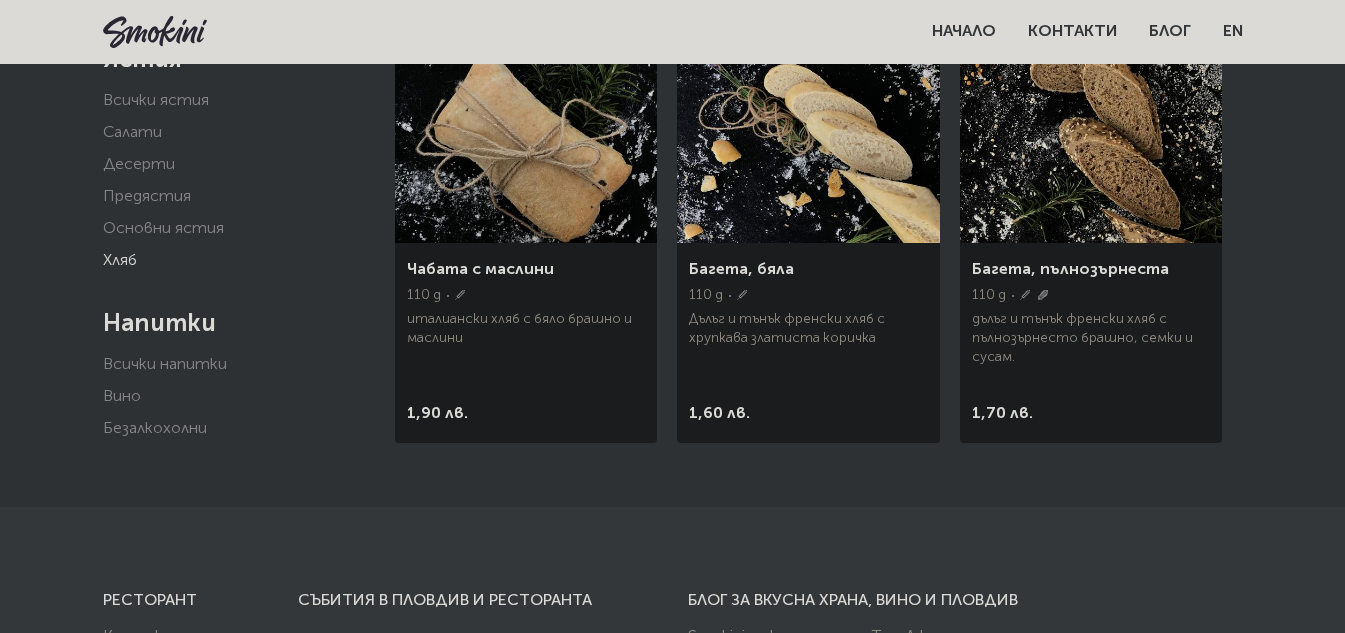 scroll, scrollTop: 400, scrollLeft: 0, axis: vertical 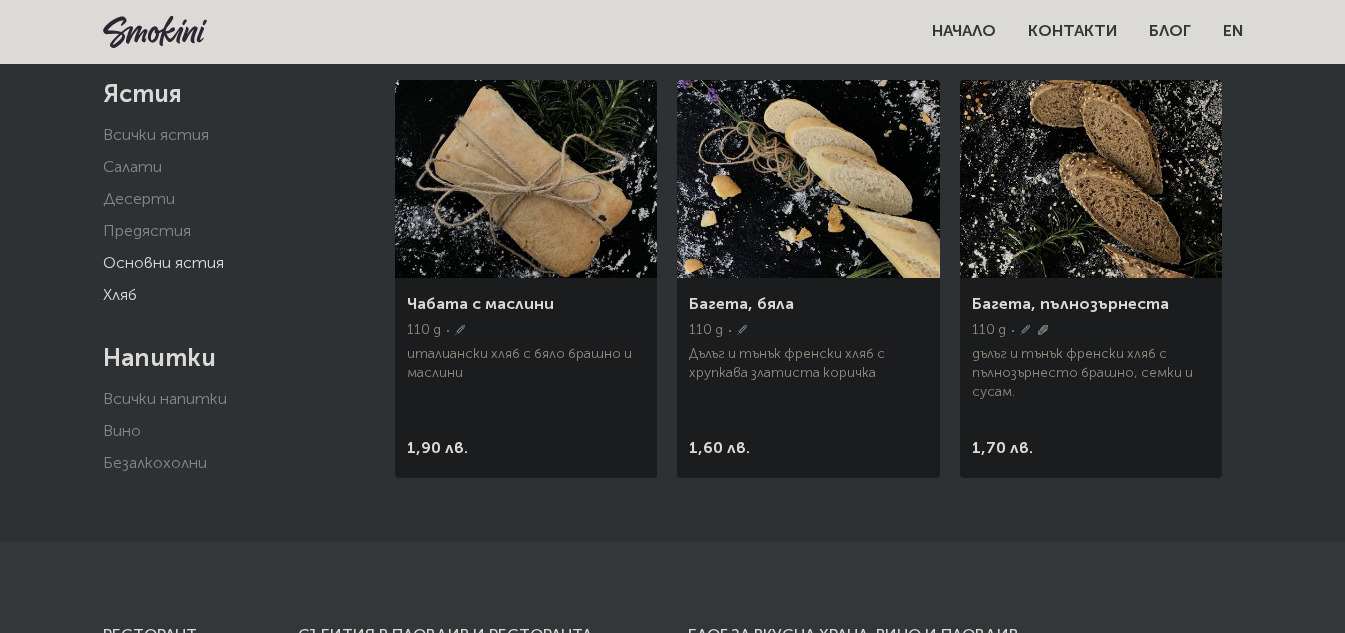 click on "Основни ястия" at bounding box center [163, 264] 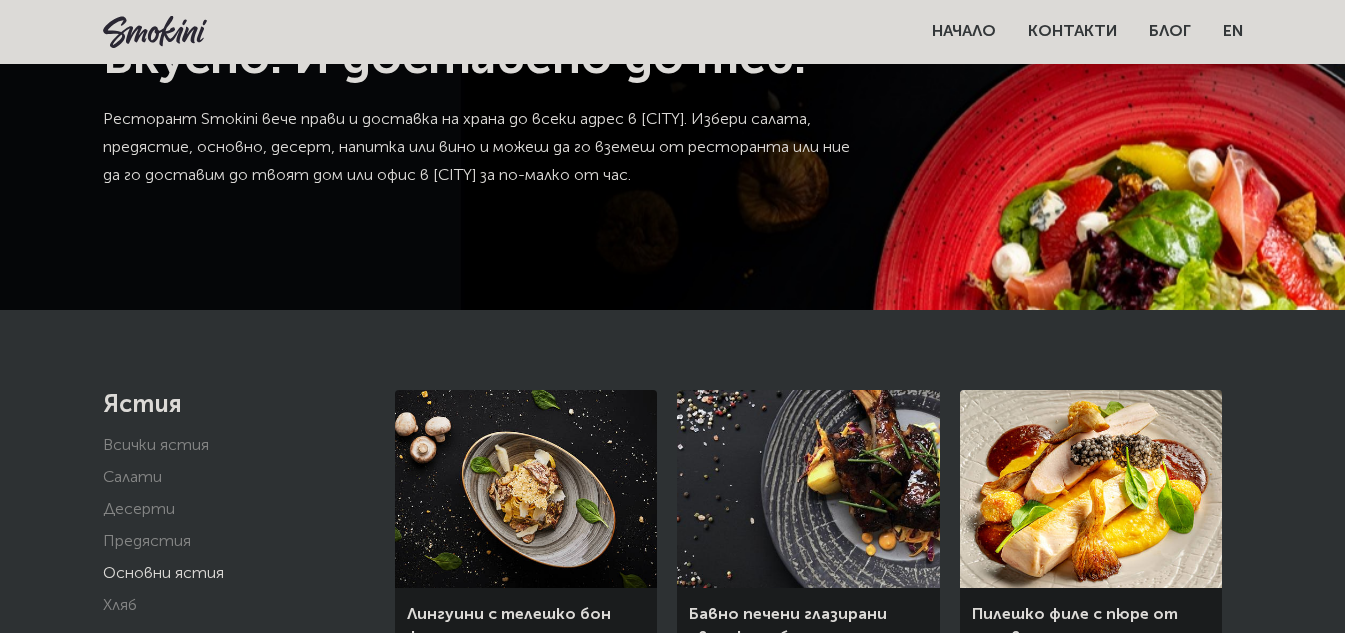 scroll, scrollTop: 300, scrollLeft: 0, axis: vertical 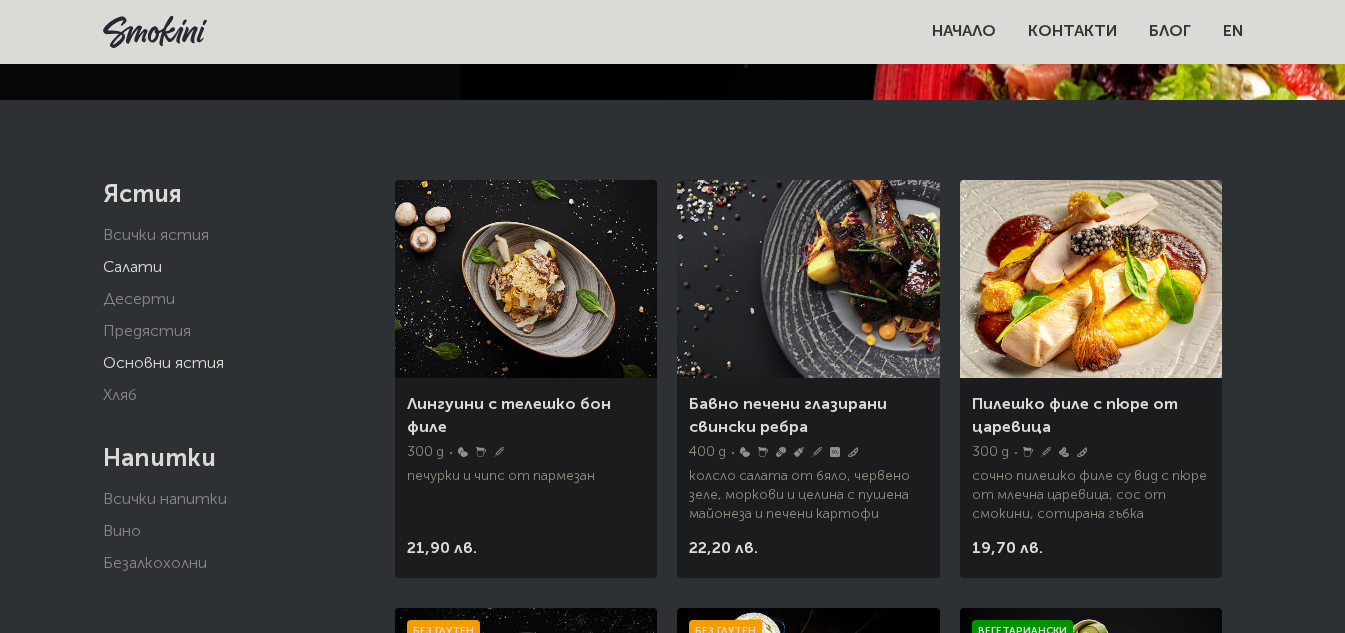 click on "Салати" 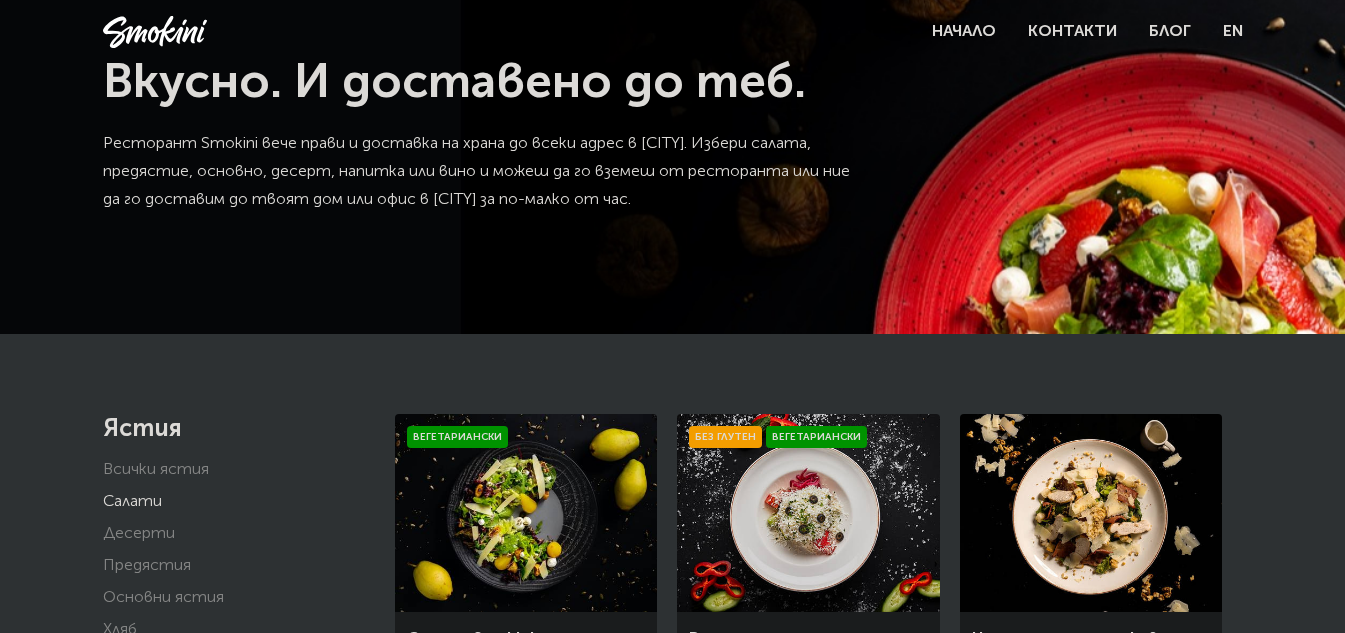 scroll, scrollTop: 0, scrollLeft: 0, axis: both 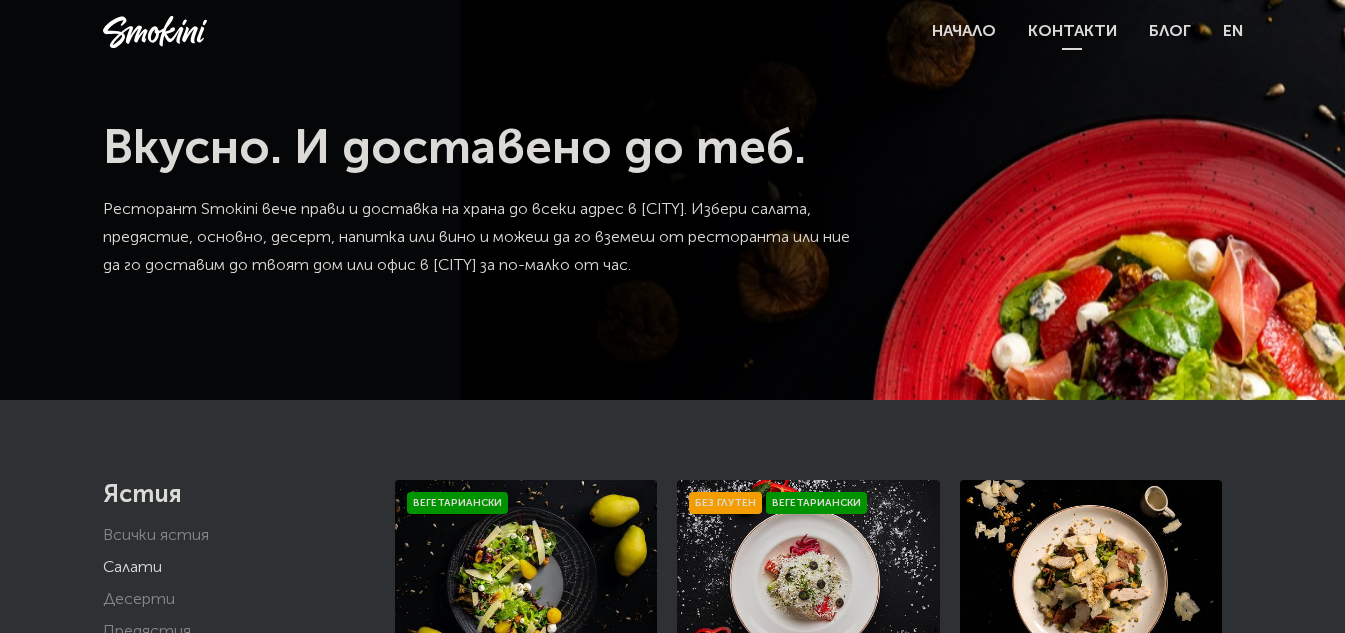 click on "Контакти" at bounding box center (1072, 32) 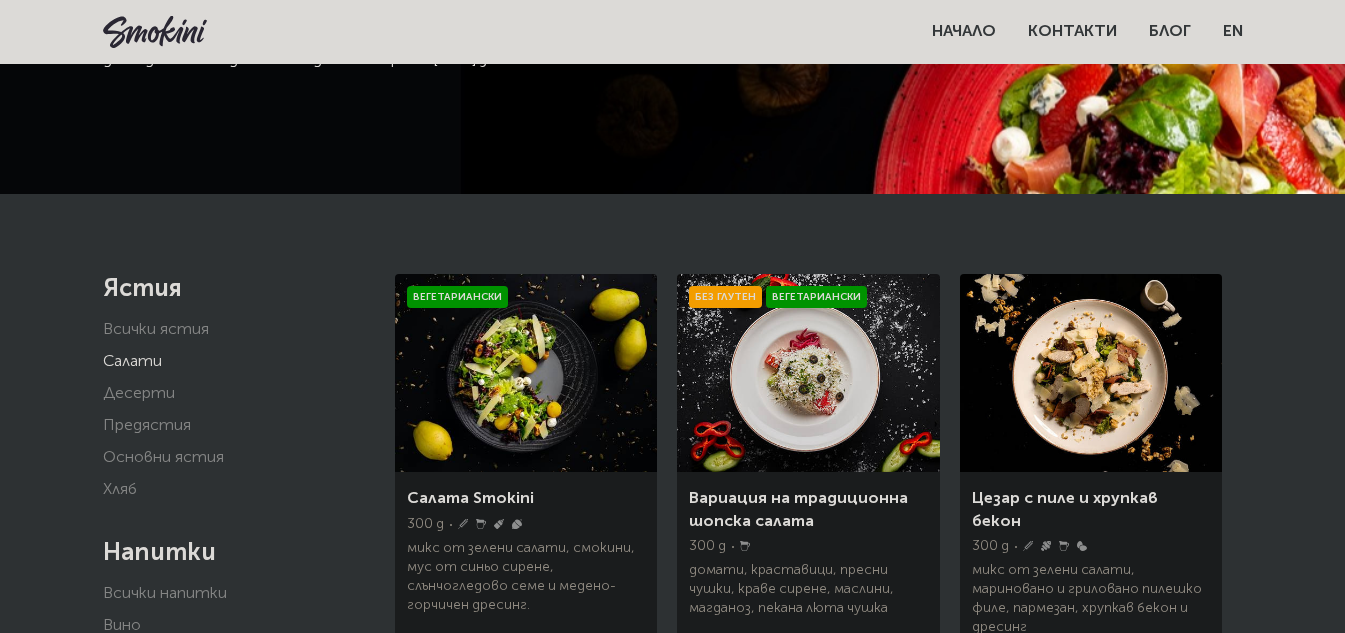 scroll, scrollTop: 300, scrollLeft: 0, axis: vertical 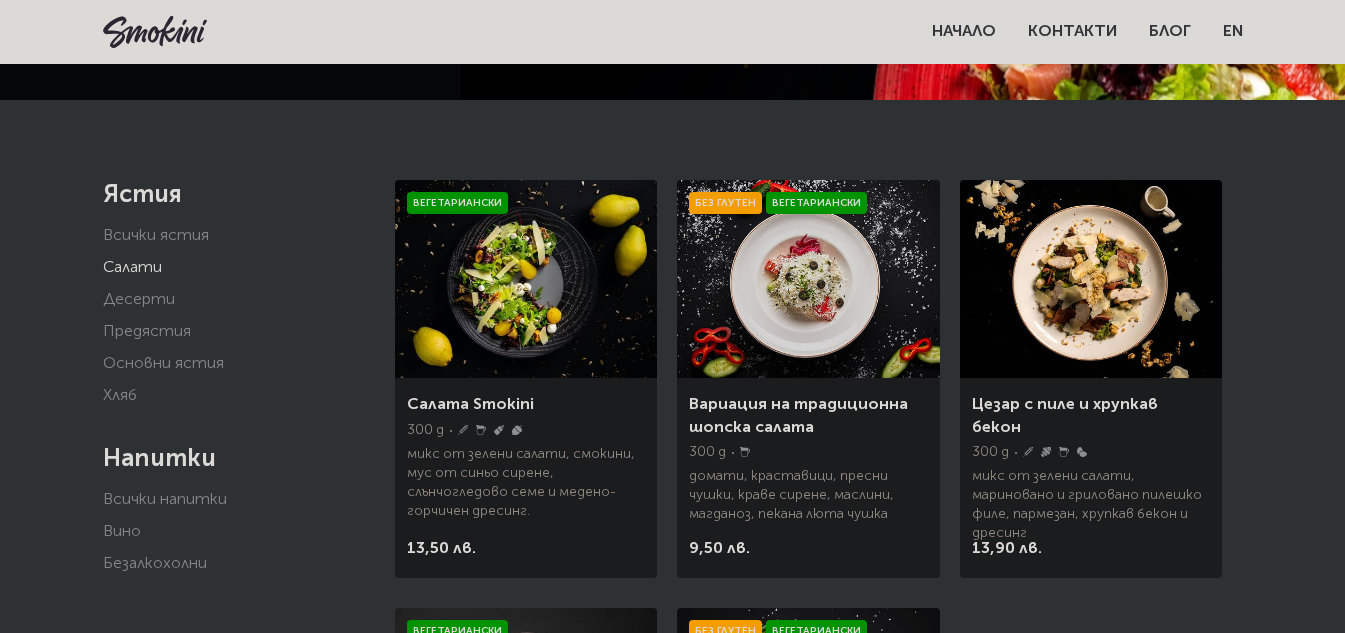 click at bounding box center [526, 279] 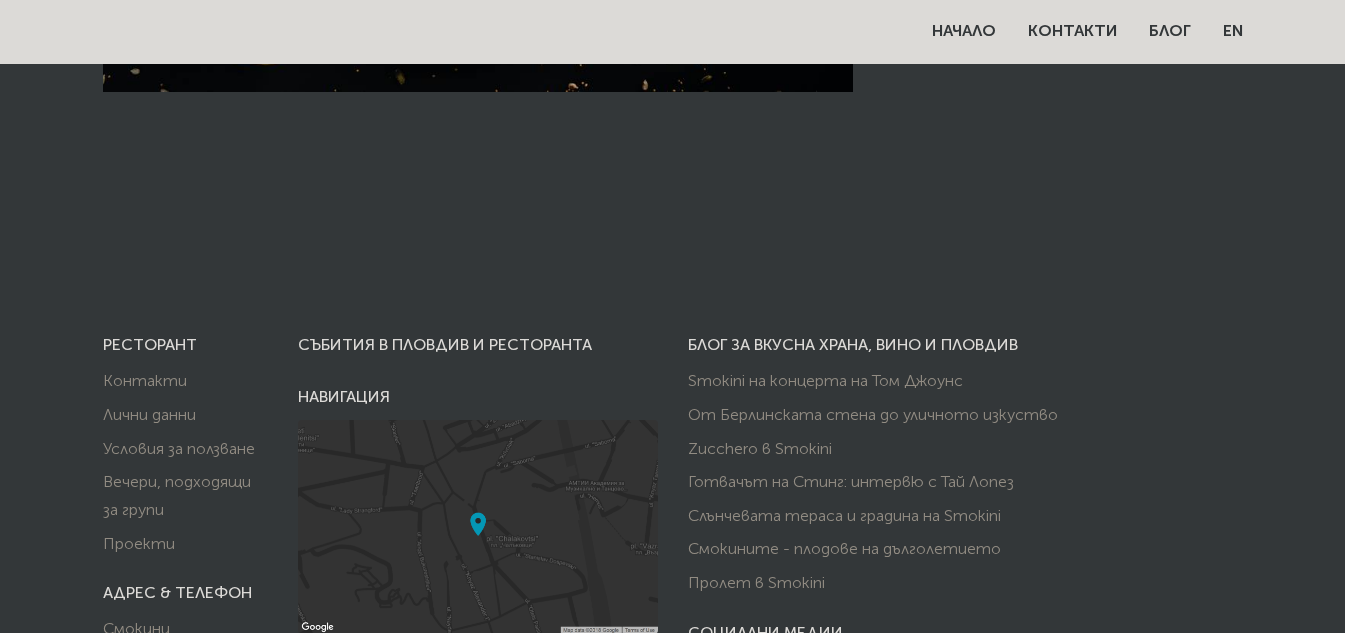 scroll, scrollTop: 600, scrollLeft: 0, axis: vertical 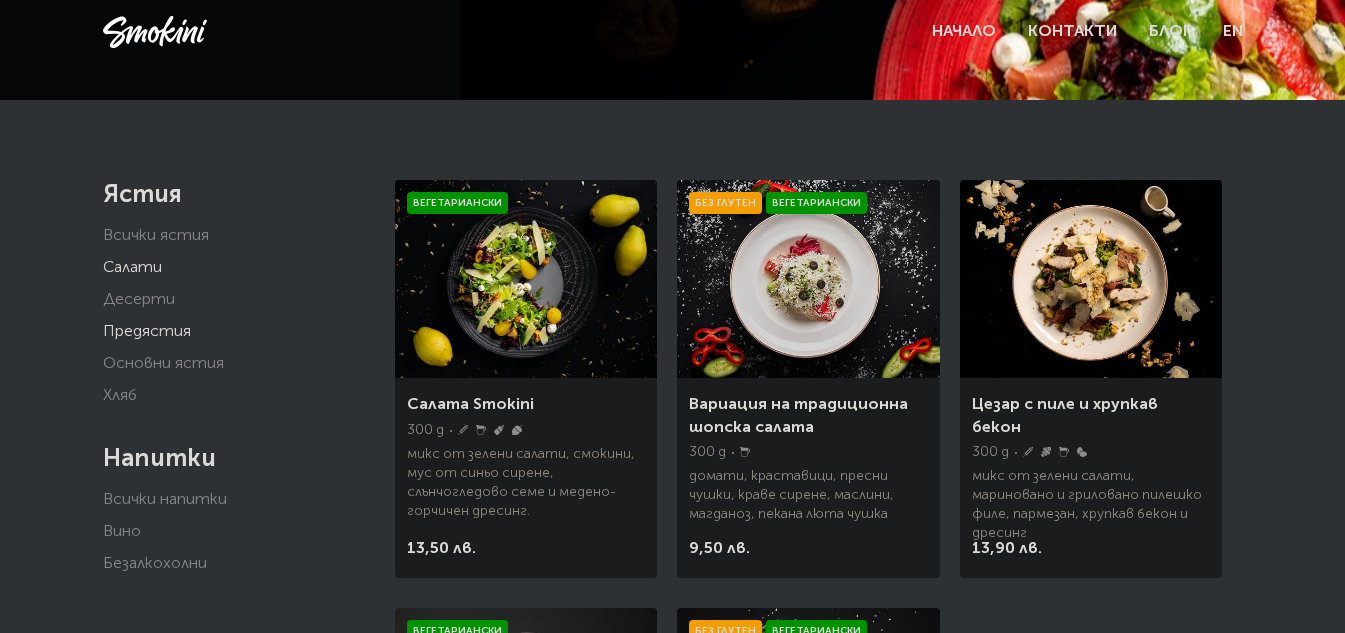 click on "Предястия" at bounding box center [147, 332] 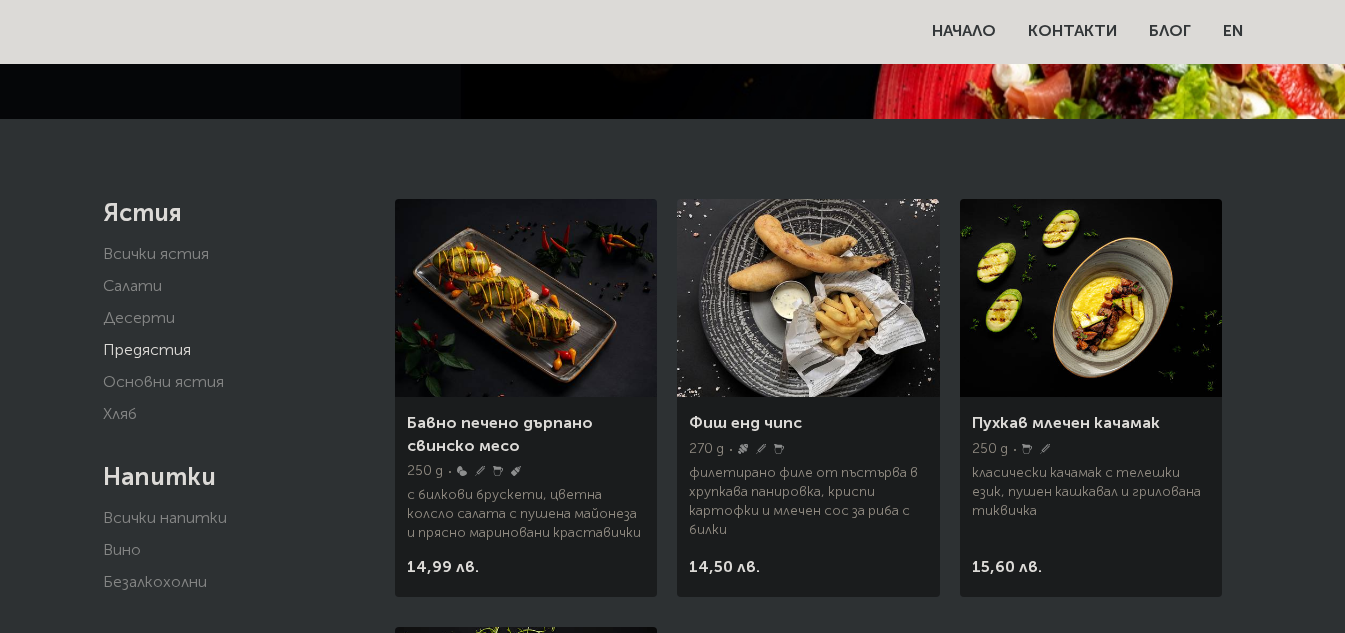 scroll, scrollTop: 200, scrollLeft: 0, axis: vertical 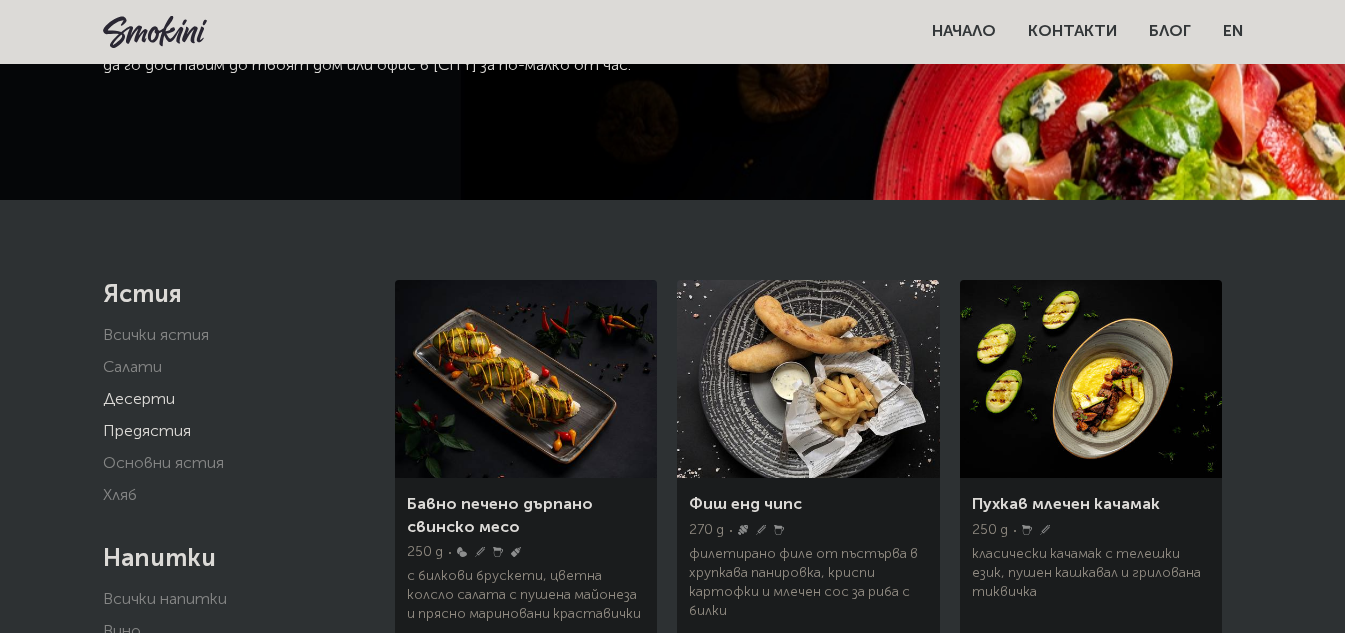 click on "Десерти" at bounding box center [139, 400] 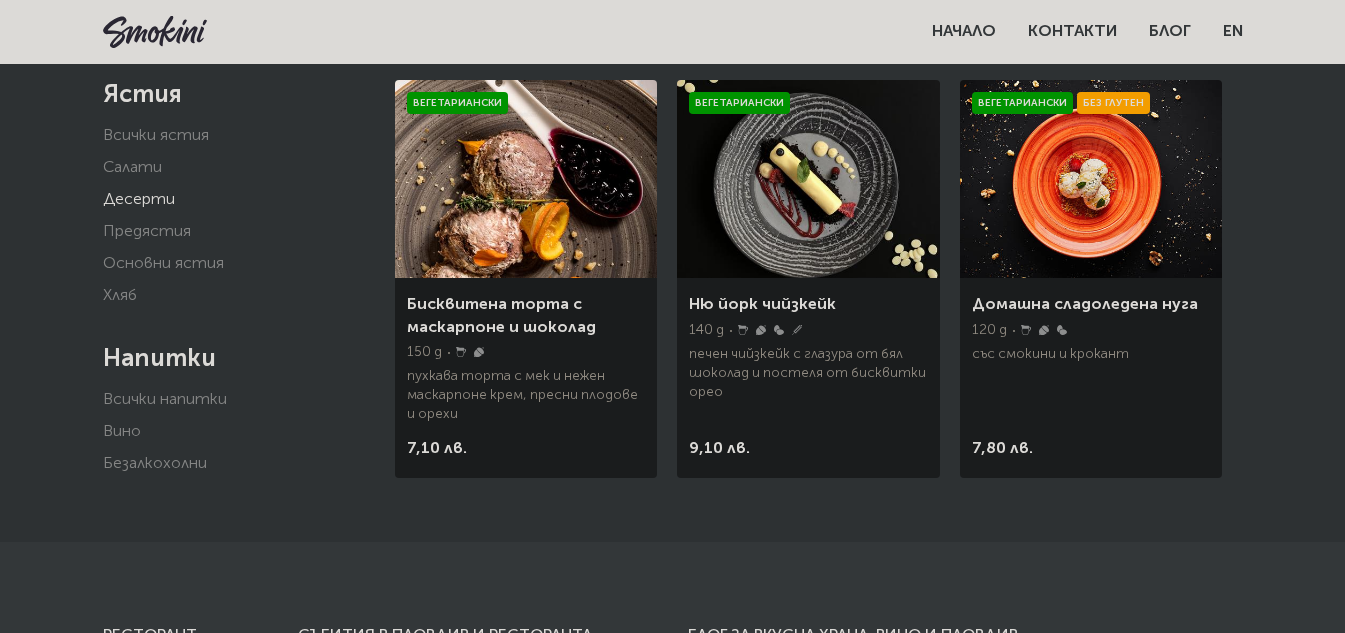 scroll, scrollTop: 300, scrollLeft: 0, axis: vertical 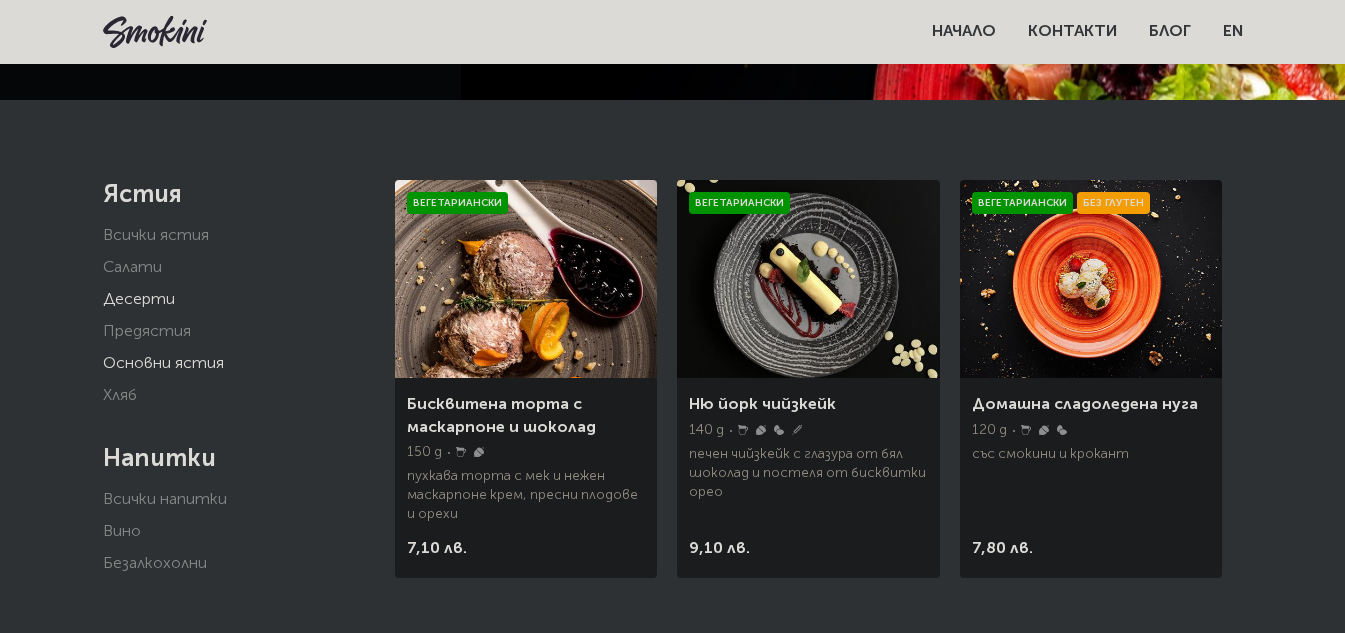 click on "Основни ястия" at bounding box center (163, 364) 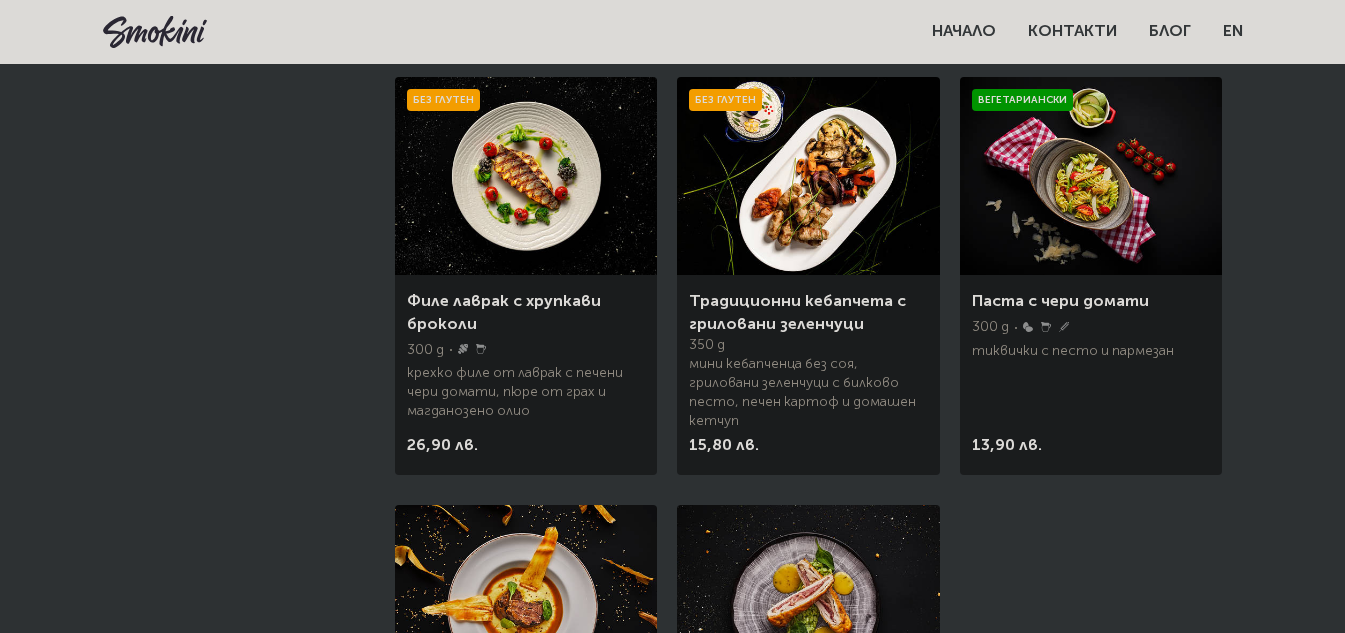 scroll, scrollTop: 800, scrollLeft: 0, axis: vertical 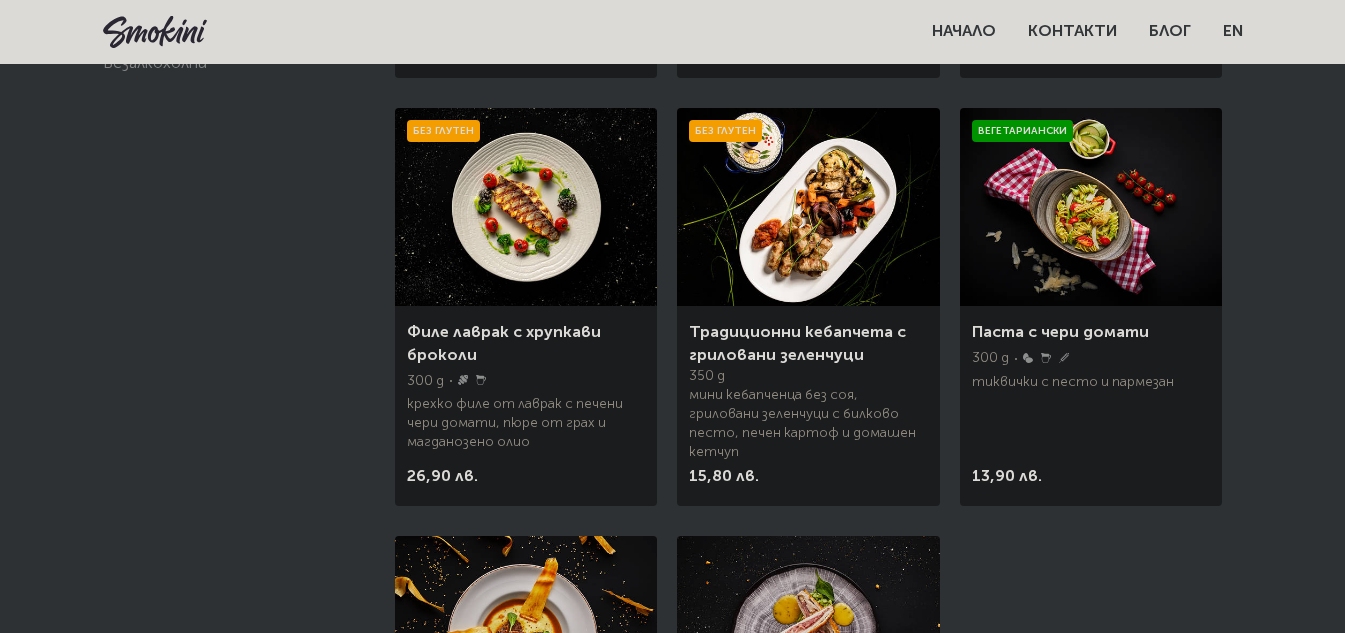click 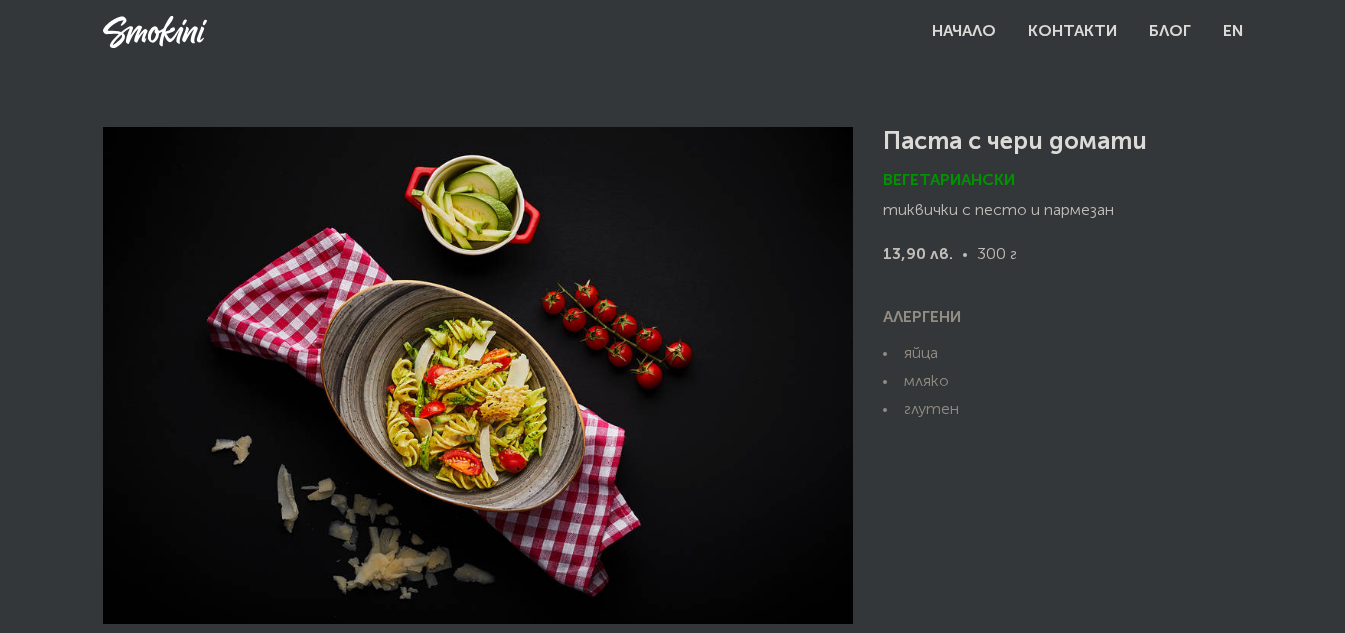 scroll, scrollTop: 0, scrollLeft: 0, axis: both 